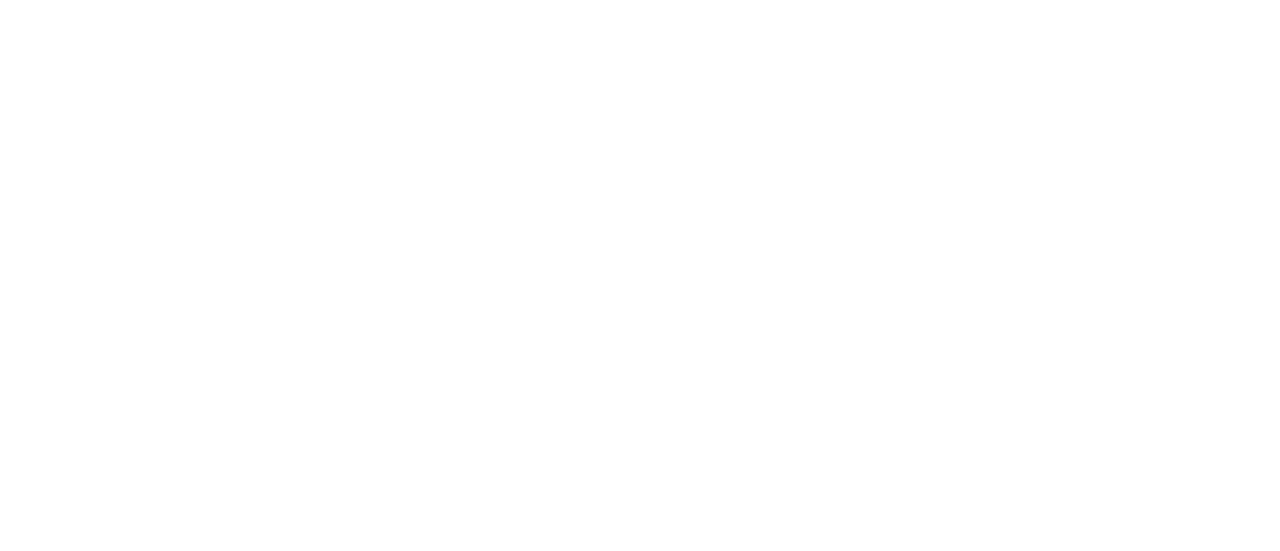 scroll, scrollTop: 0, scrollLeft: 0, axis: both 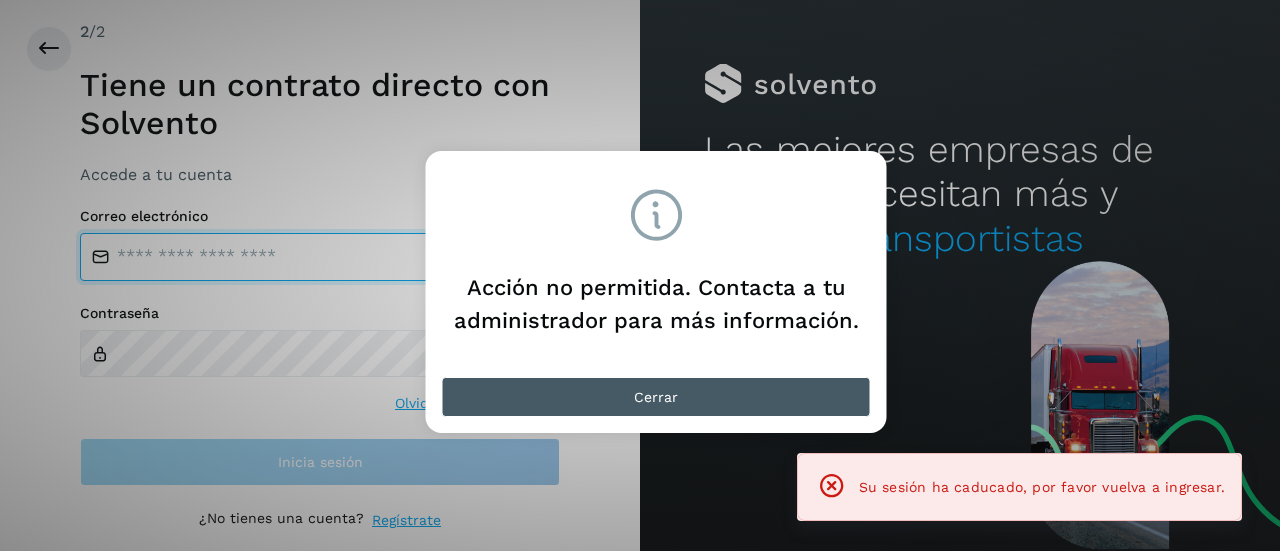 type on "**********" 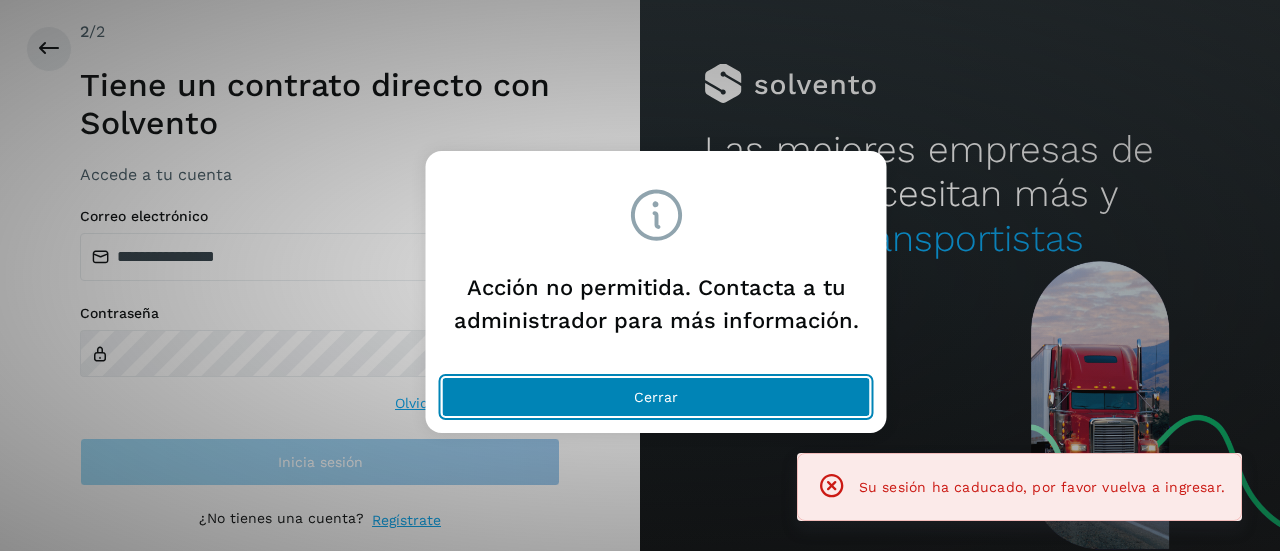 click on "Cerrar" 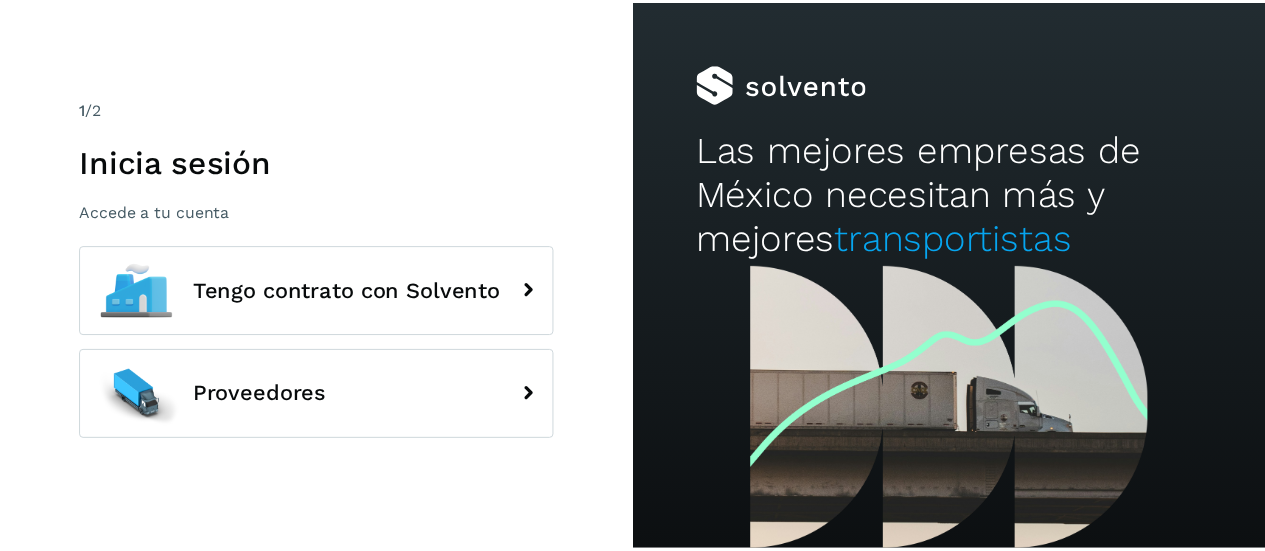 scroll, scrollTop: 0, scrollLeft: 0, axis: both 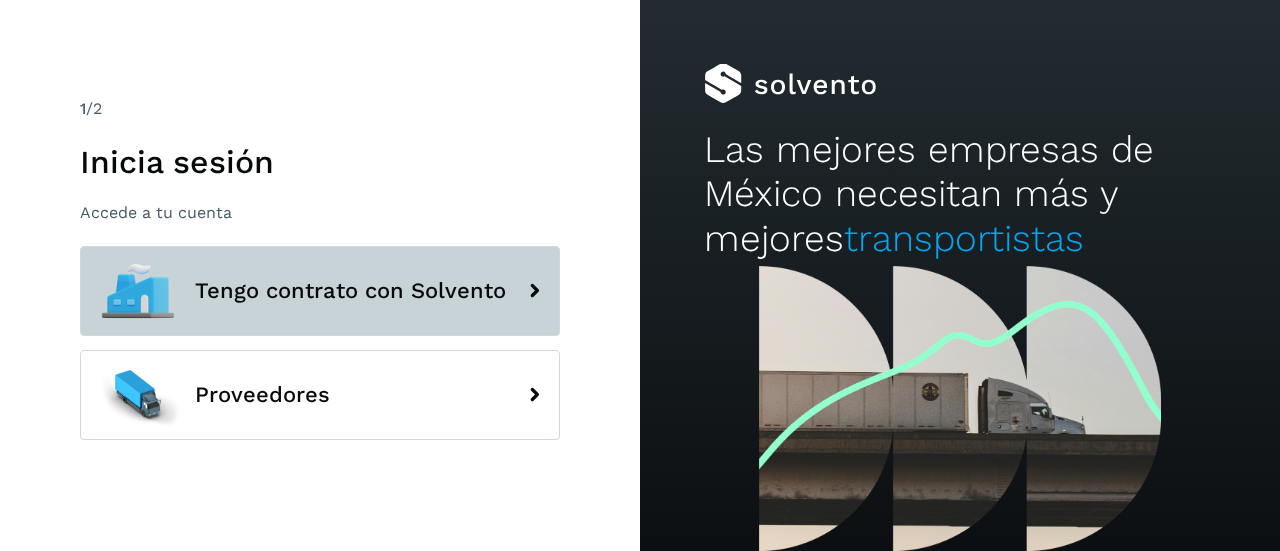 click on "Tengo contrato con Solvento" 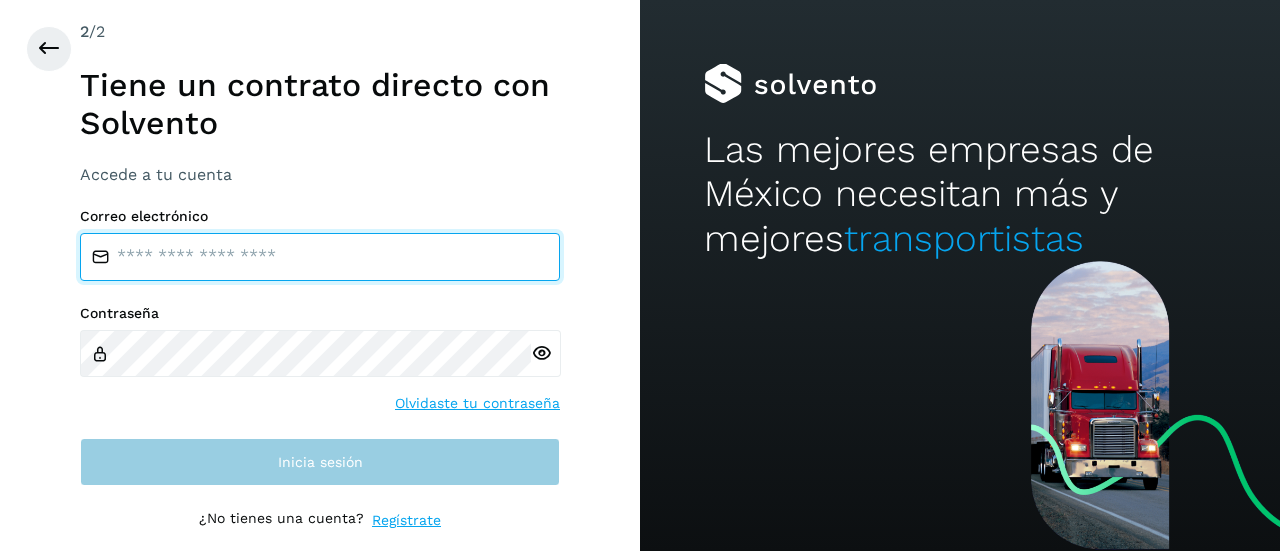 type on "**********" 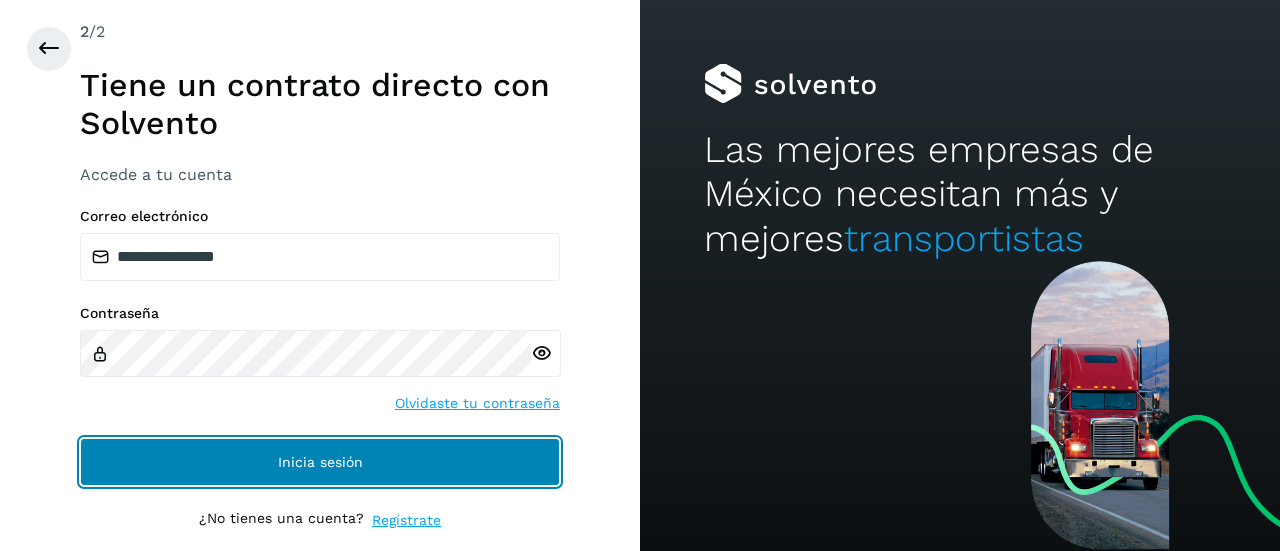 click on "Inicia sesión" at bounding box center [320, 462] 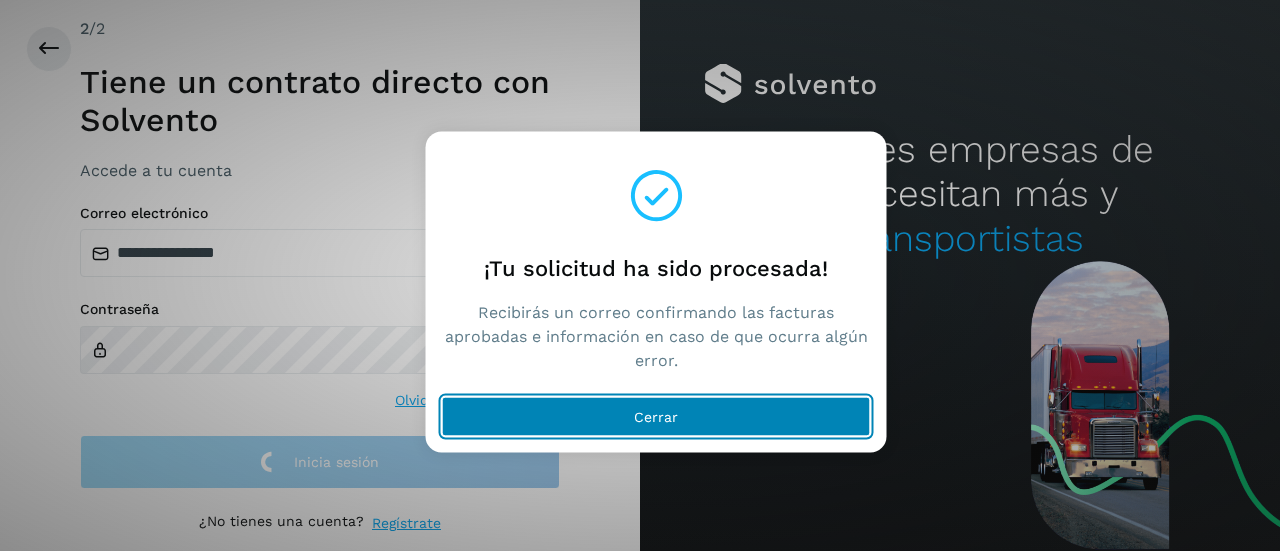 click on "Cerrar" 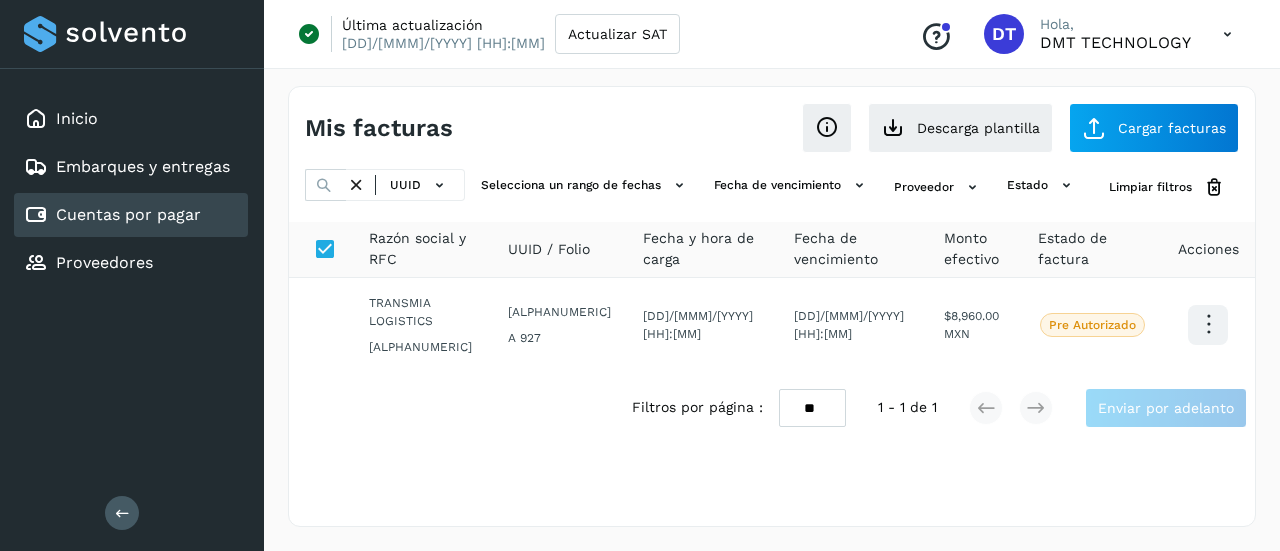 scroll, scrollTop: 0, scrollLeft: 0, axis: both 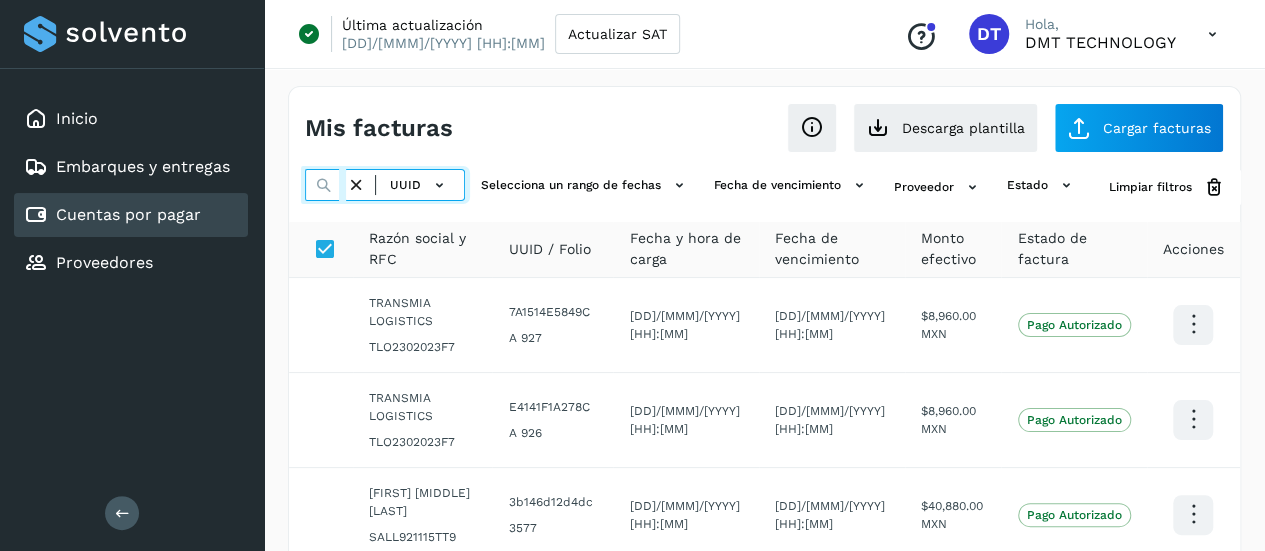 click at bounding box center (325, 185) 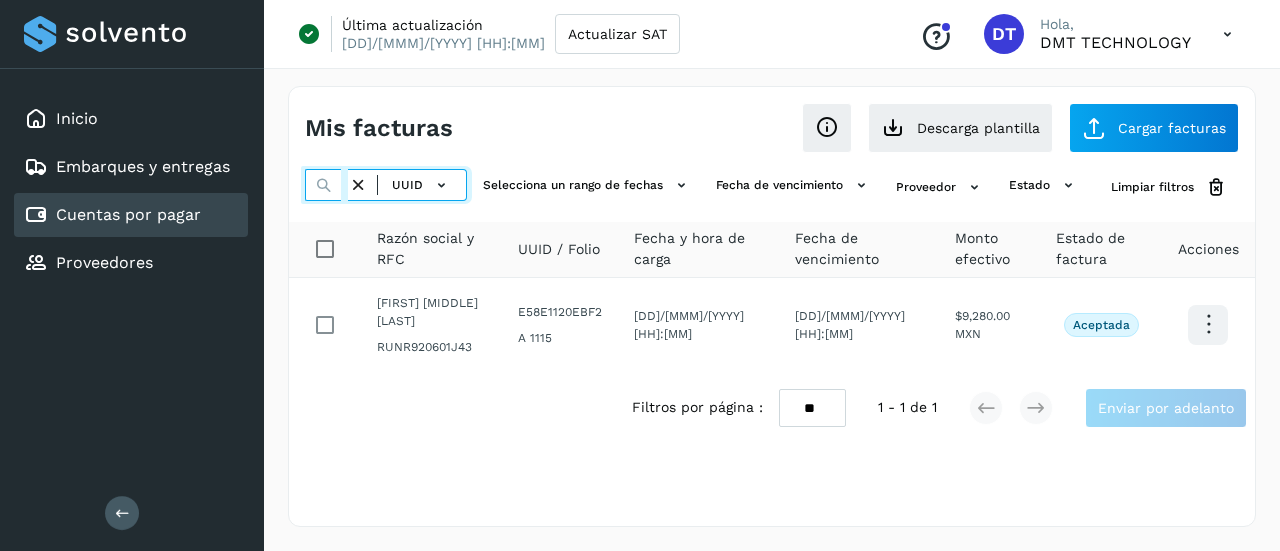 scroll, scrollTop: 0, scrollLeft: 289, axis: horizontal 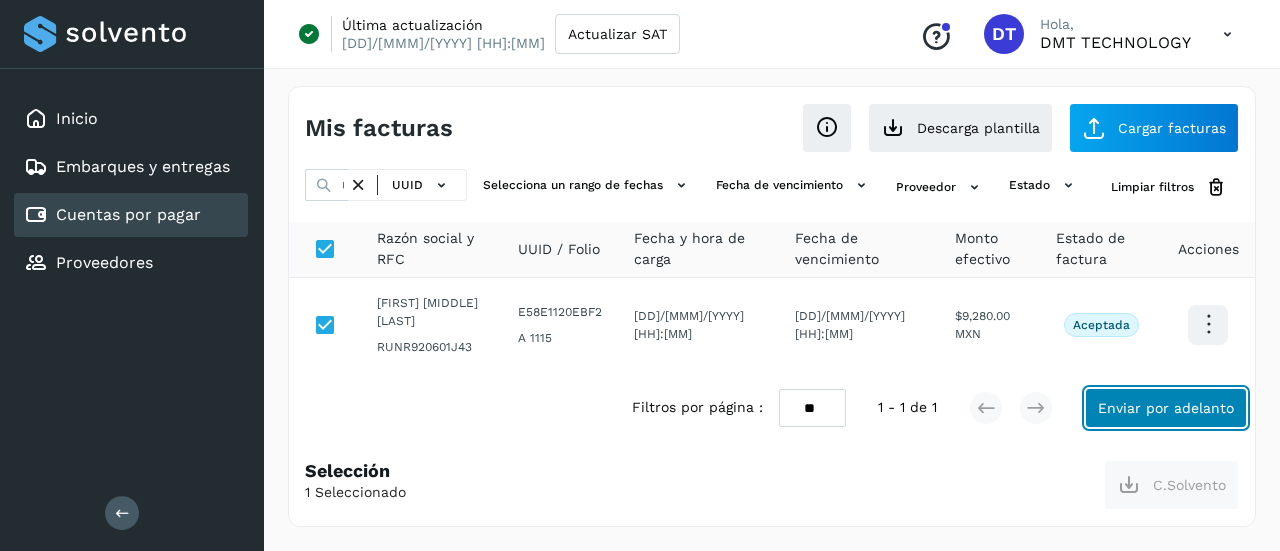 click on "Enviar por adelanto" 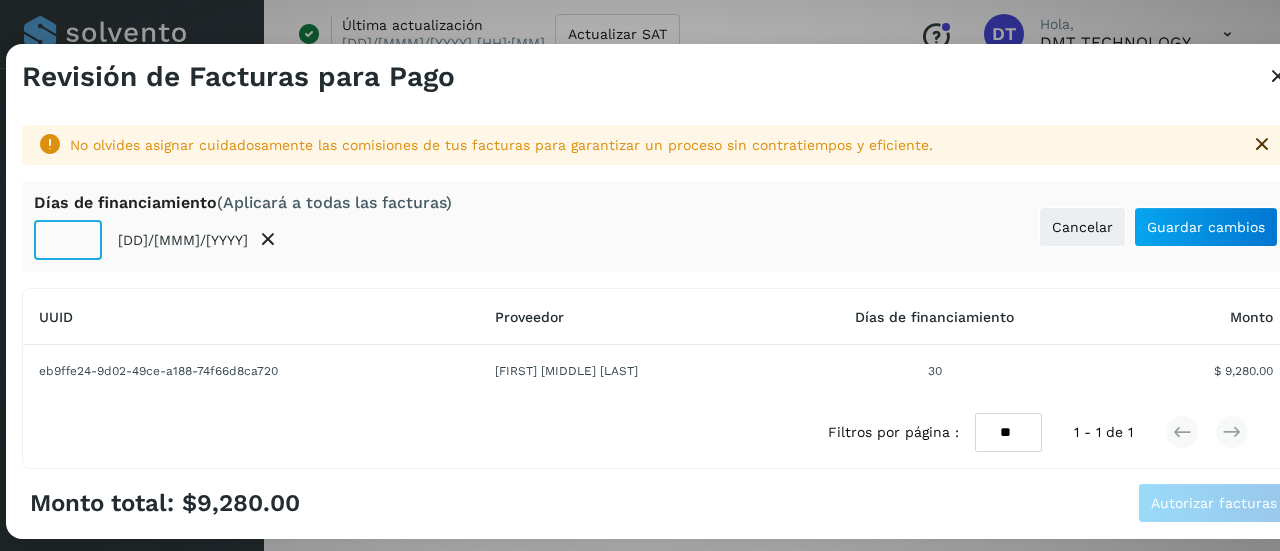 click on "**" 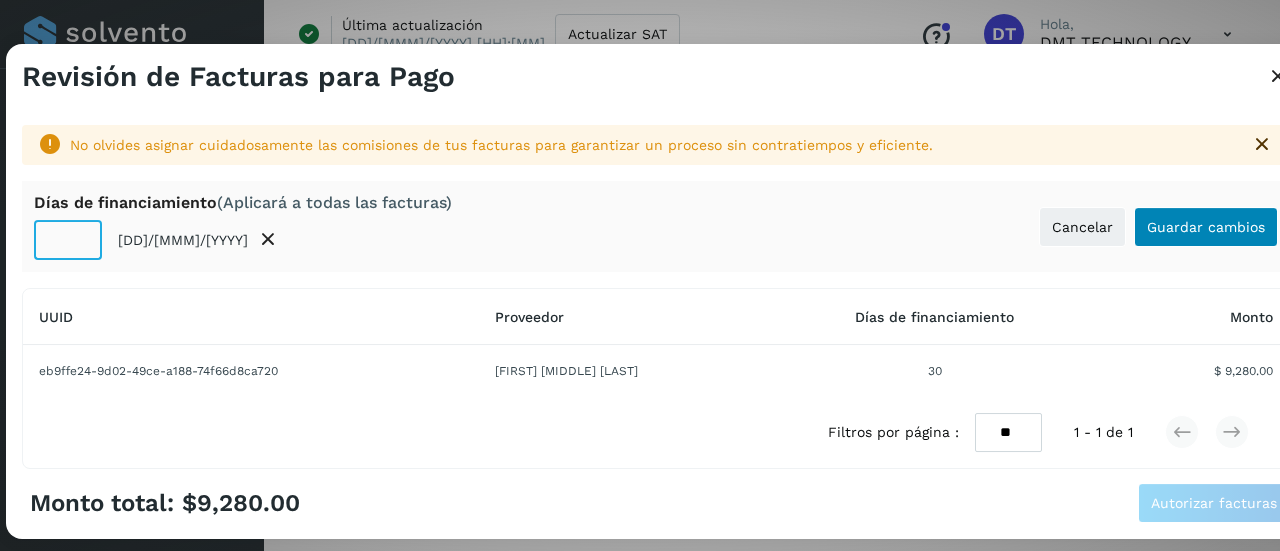 type on "**" 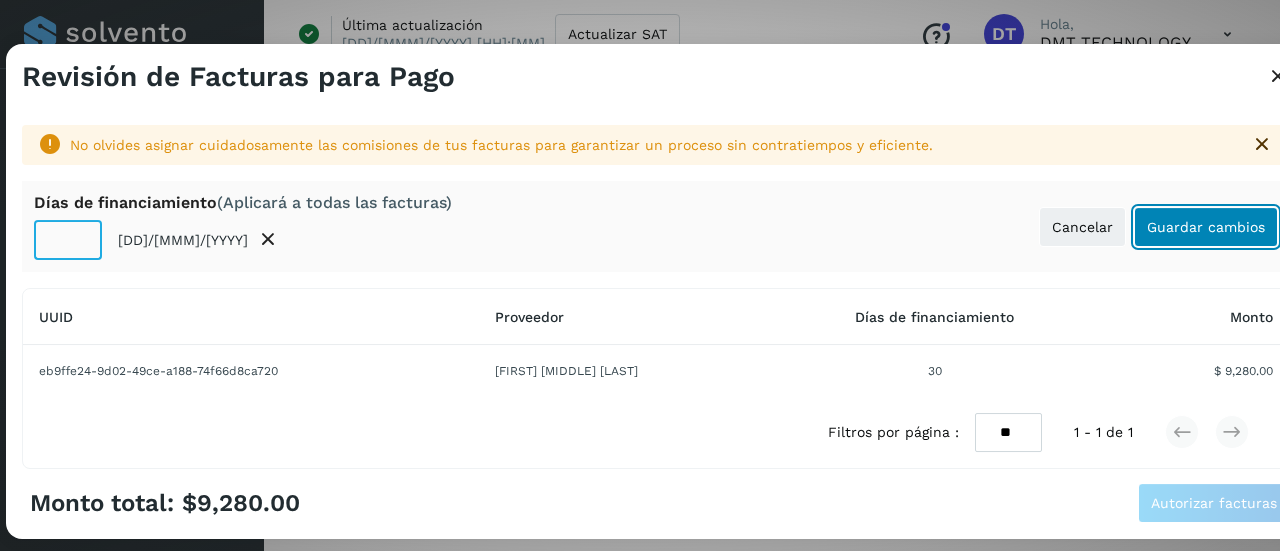 click on "Guardar cambios" 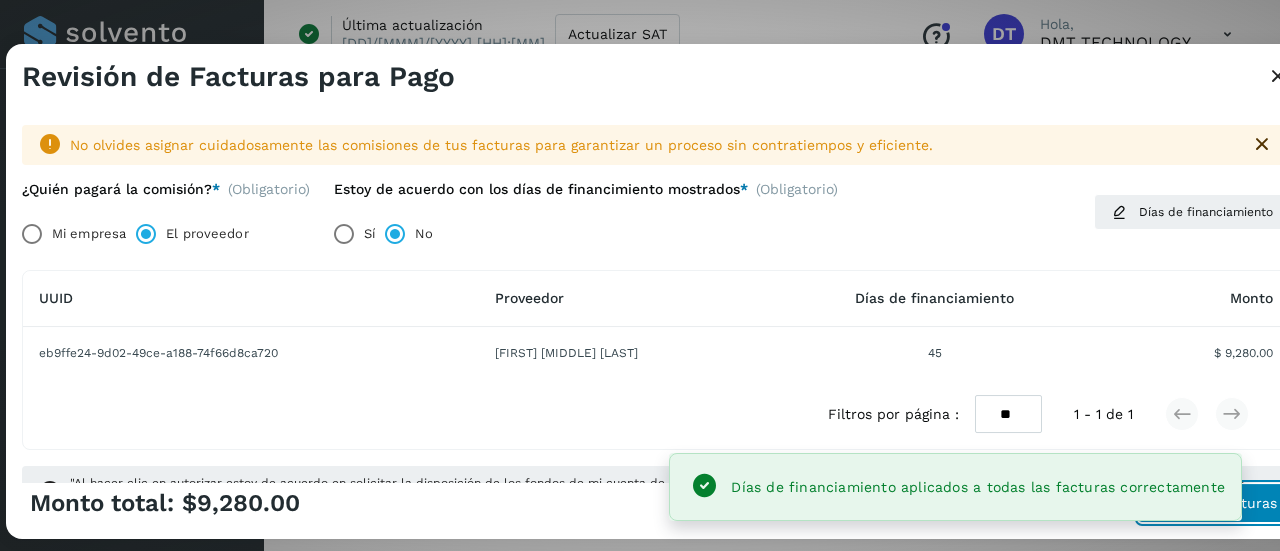 click on "Autorizar facturas" 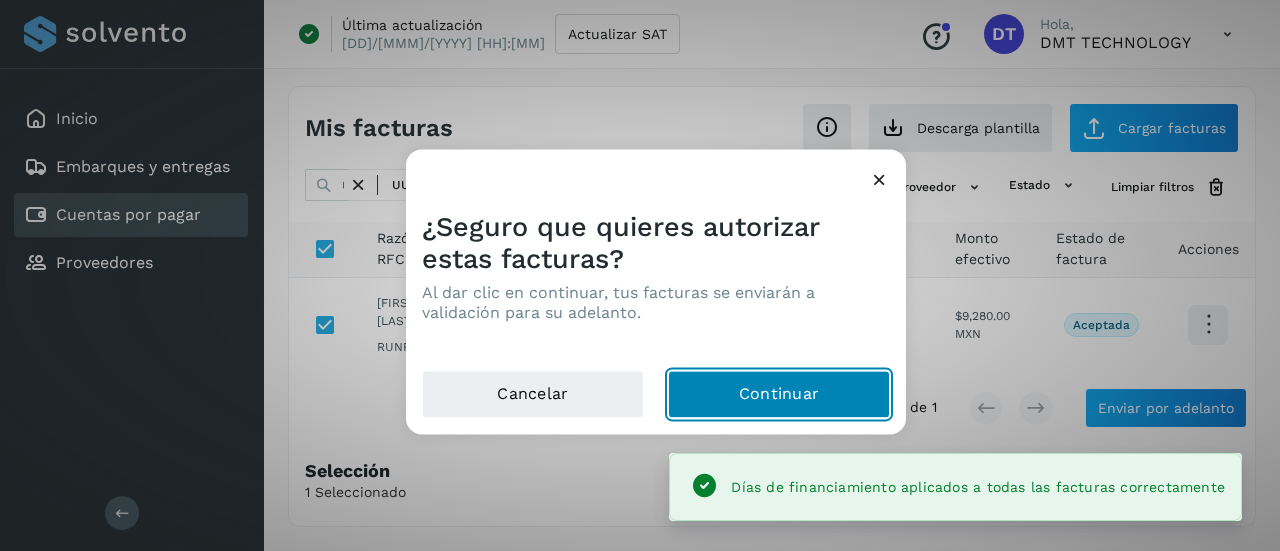 click on "Continuar" 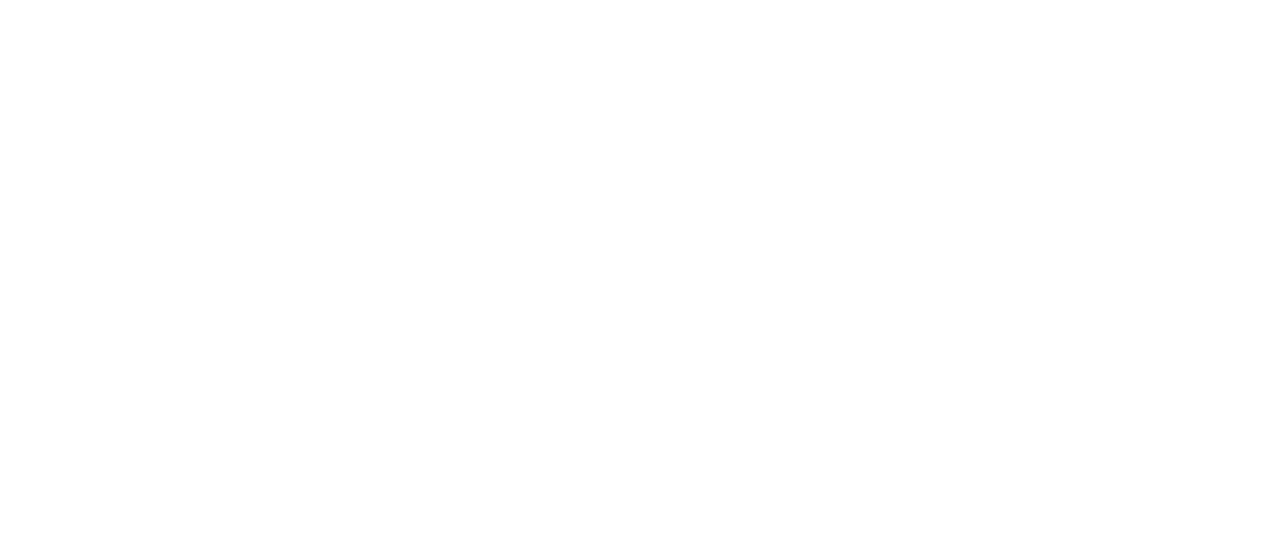 scroll, scrollTop: 0, scrollLeft: 0, axis: both 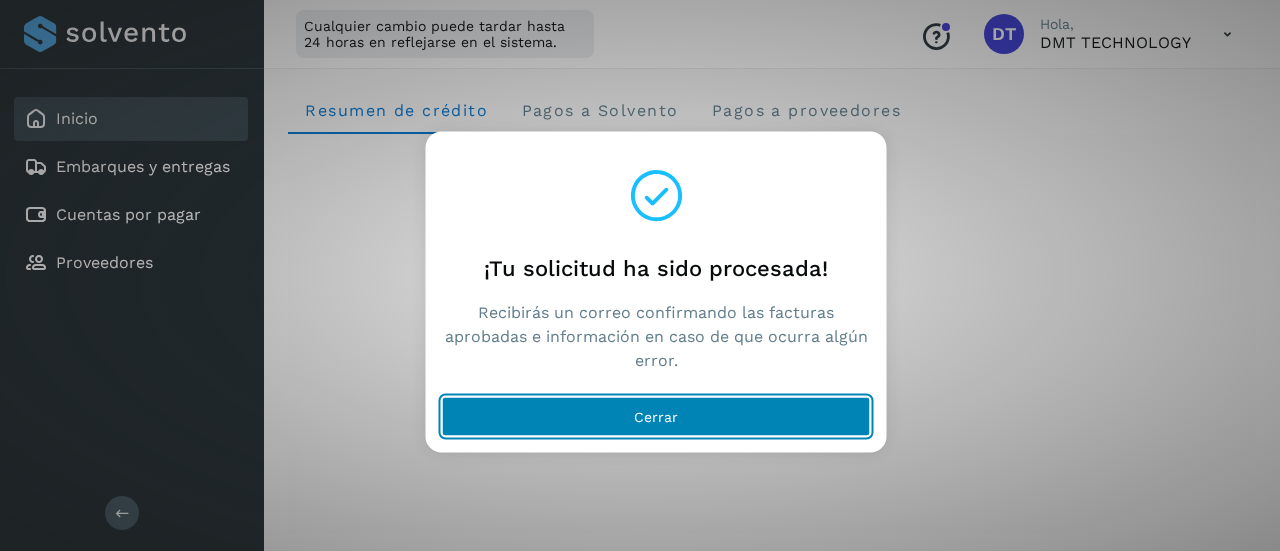 click on "Cerrar" 